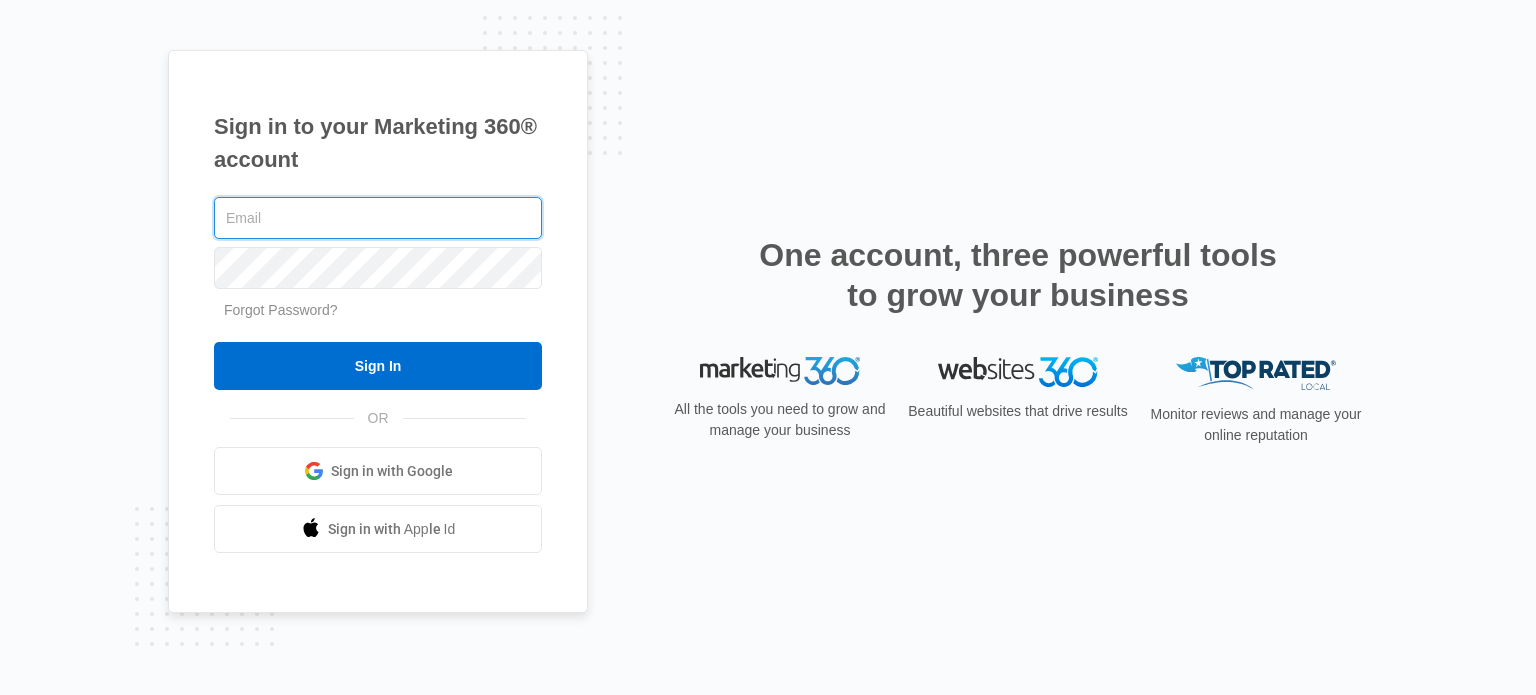 scroll, scrollTop: 0, scrollLeft: 0, axis: both 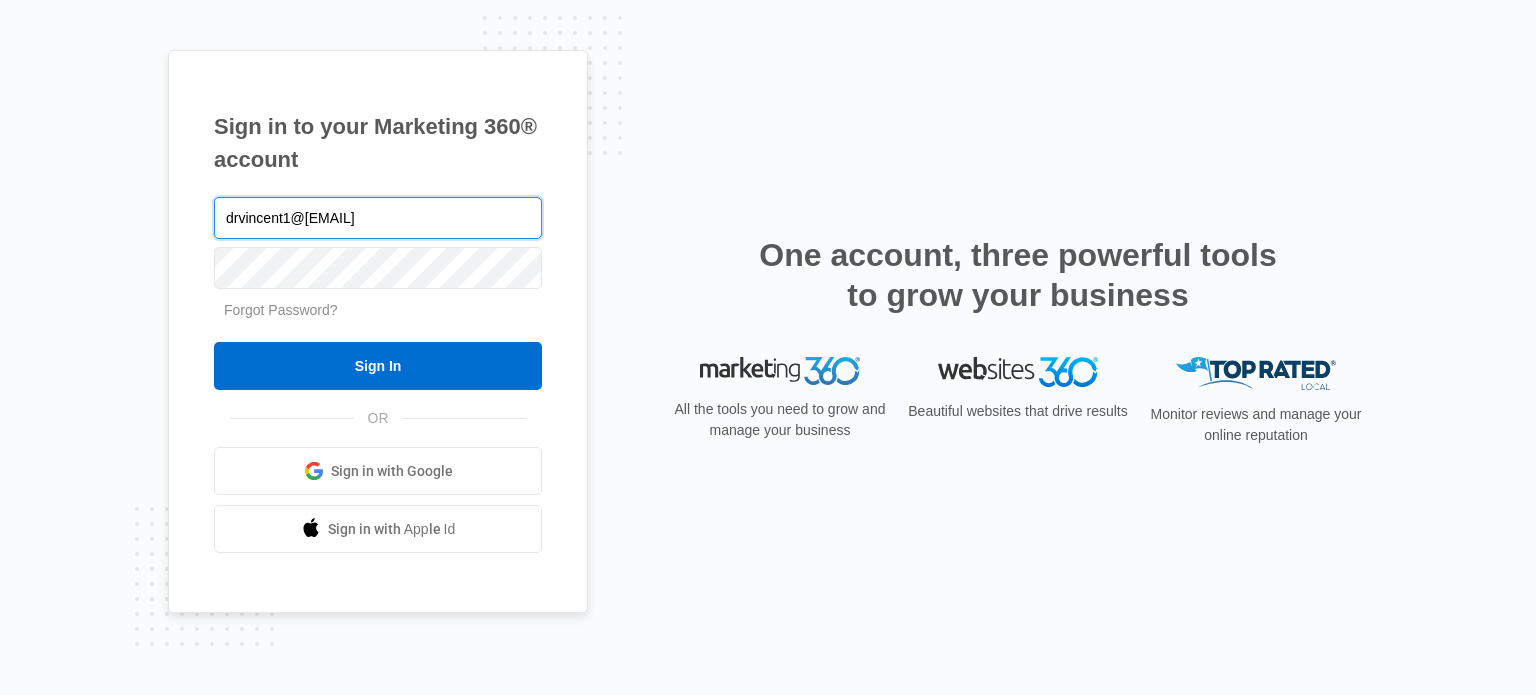 type on "drvincent1@icloud.com" 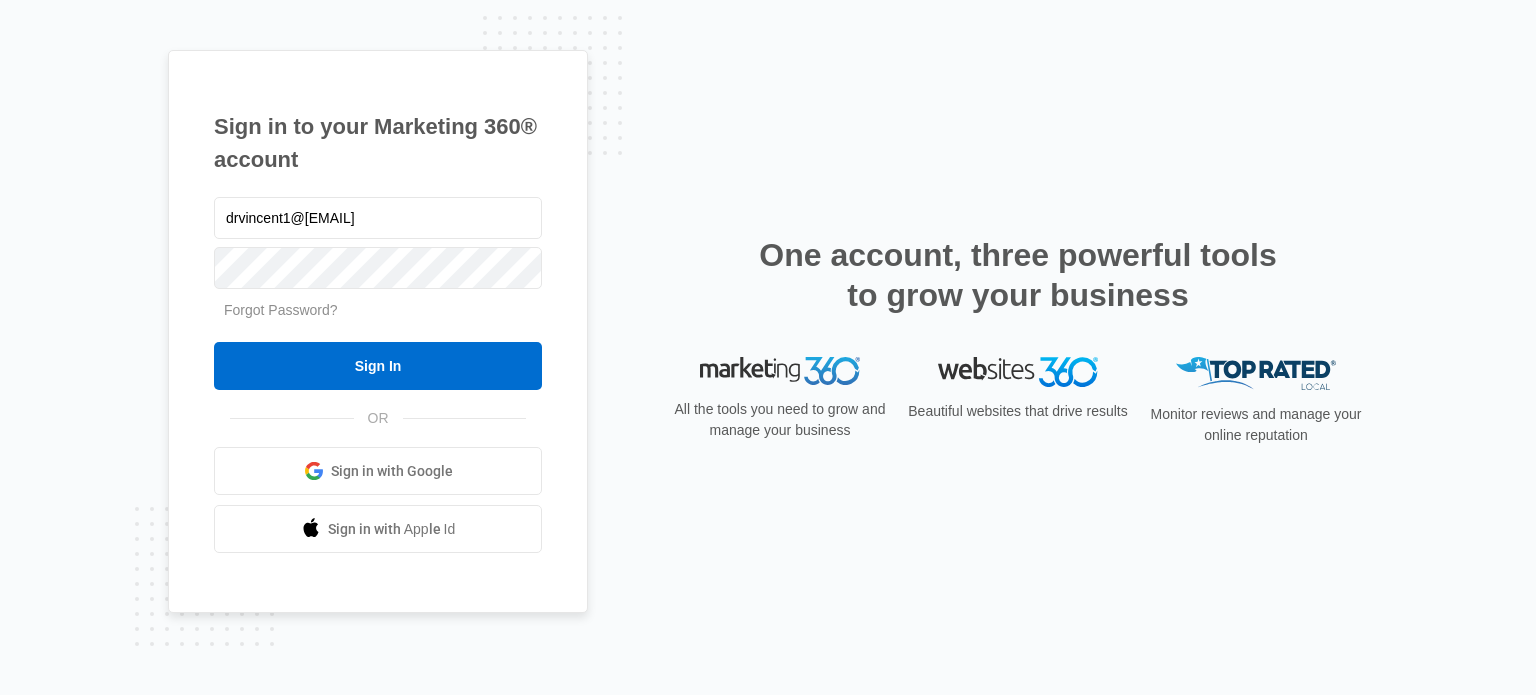 click on "Sign in with Apple Id" at bounding box center [392, 529] 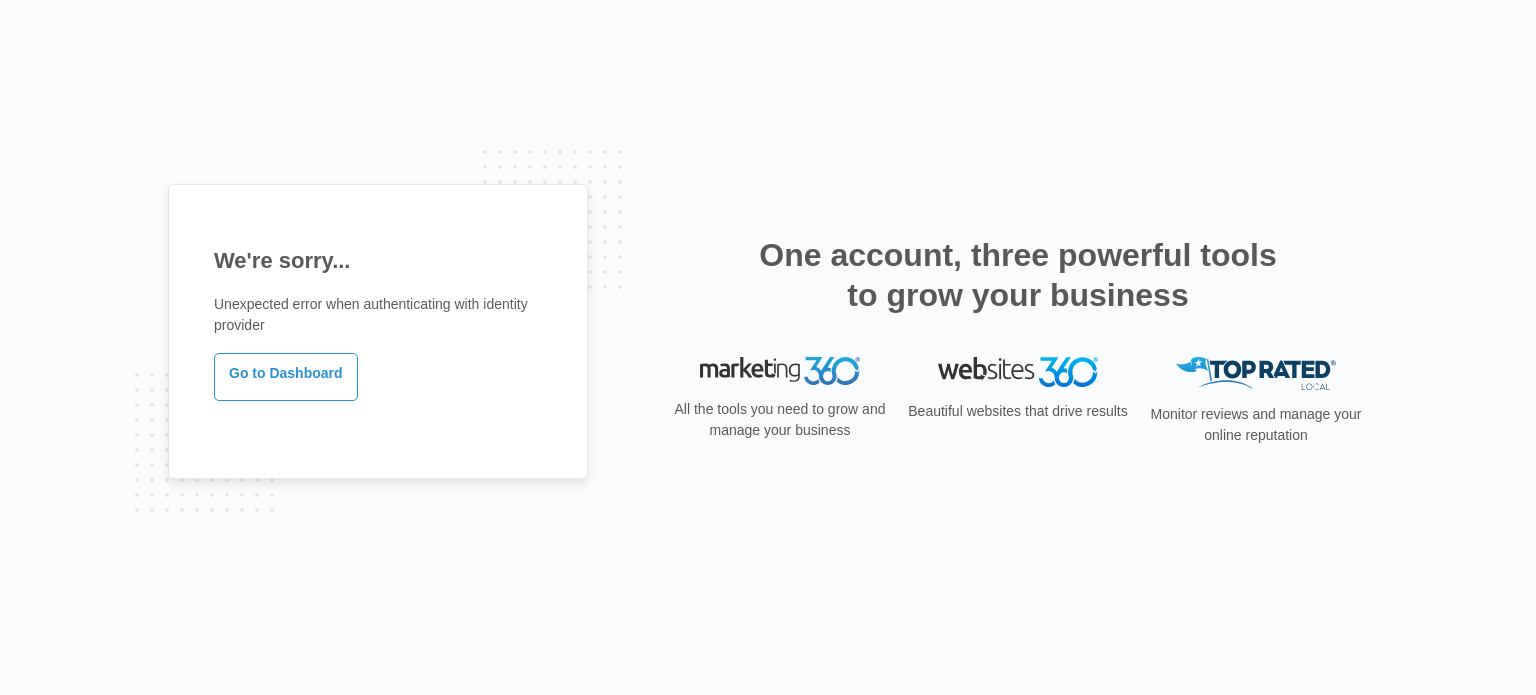 scroll, scrollTop: 0, scrollLeft: 0, axis: both 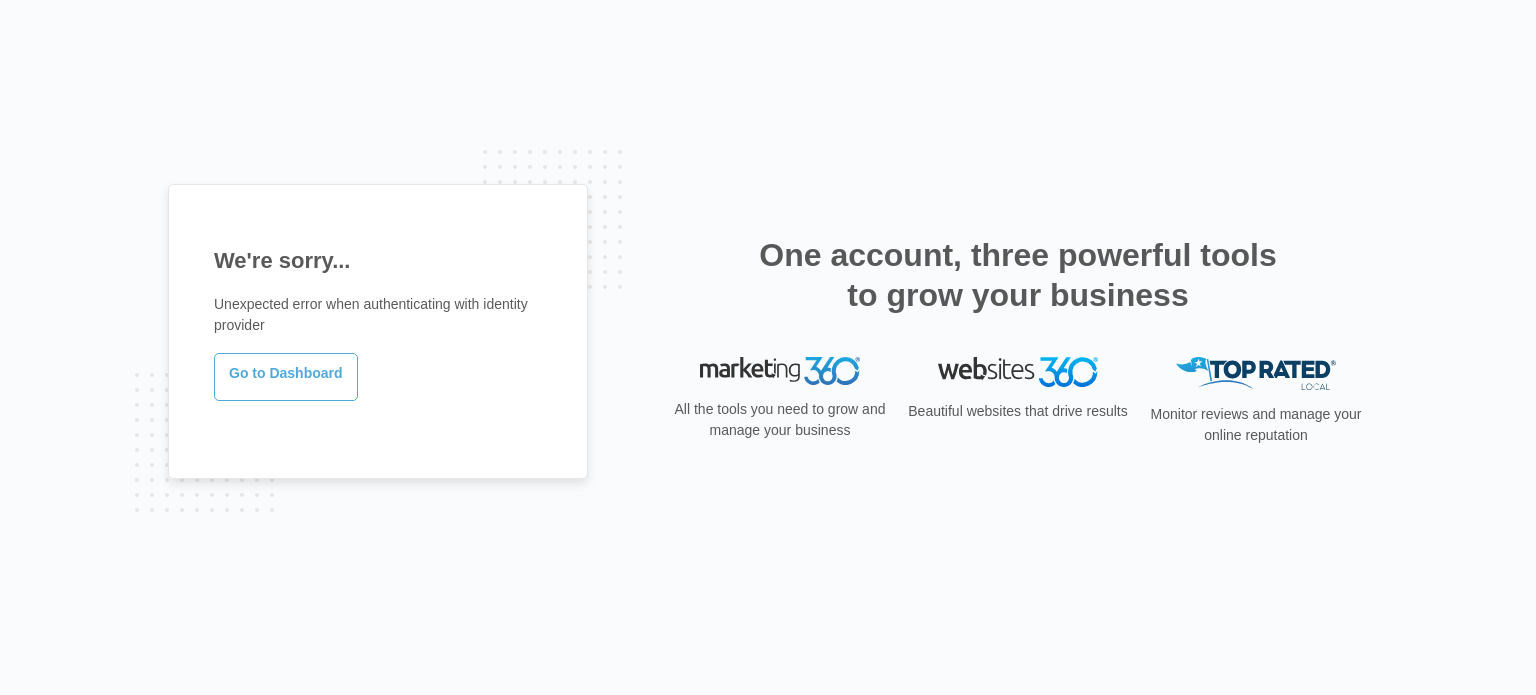 click on "Go to Dashboard" at bounding box center [286, 377] 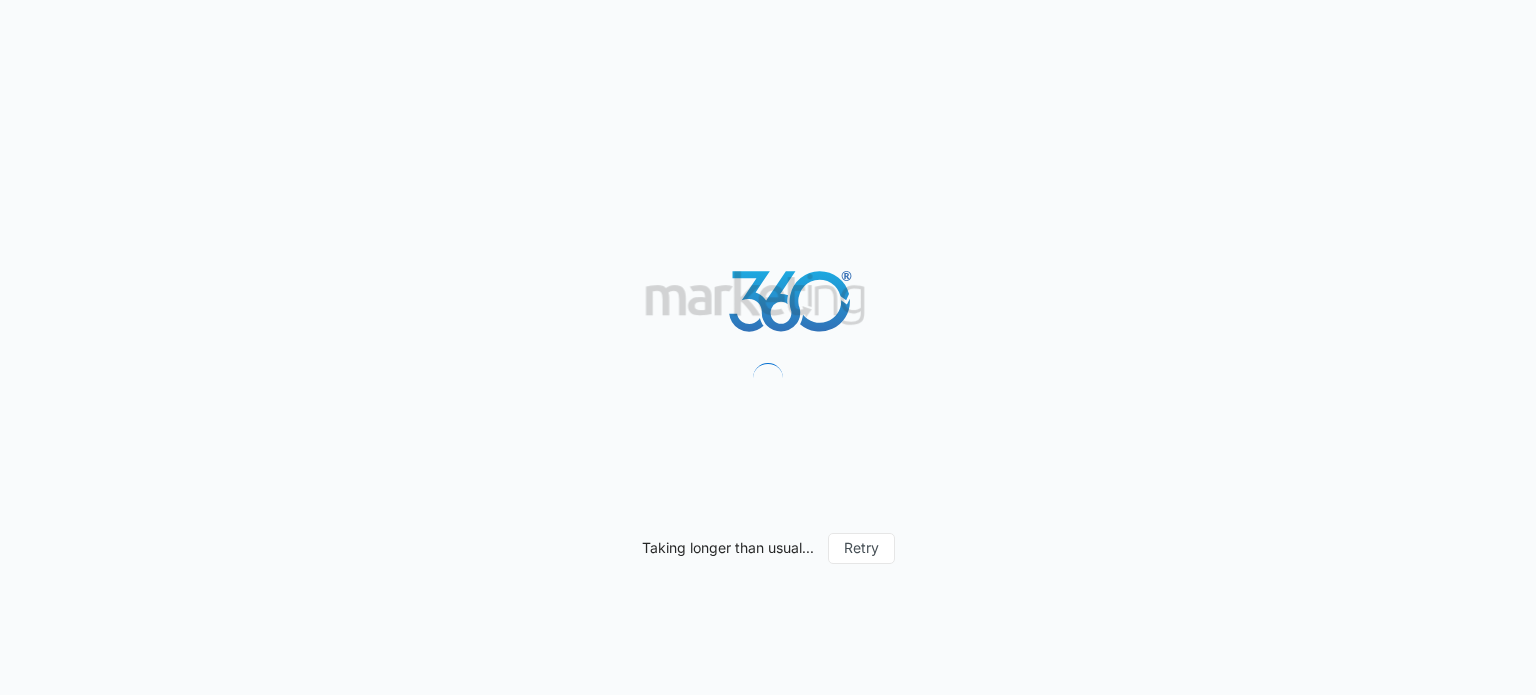 scroll, scrollTop: 0, scrollLeft: 0, axis: both 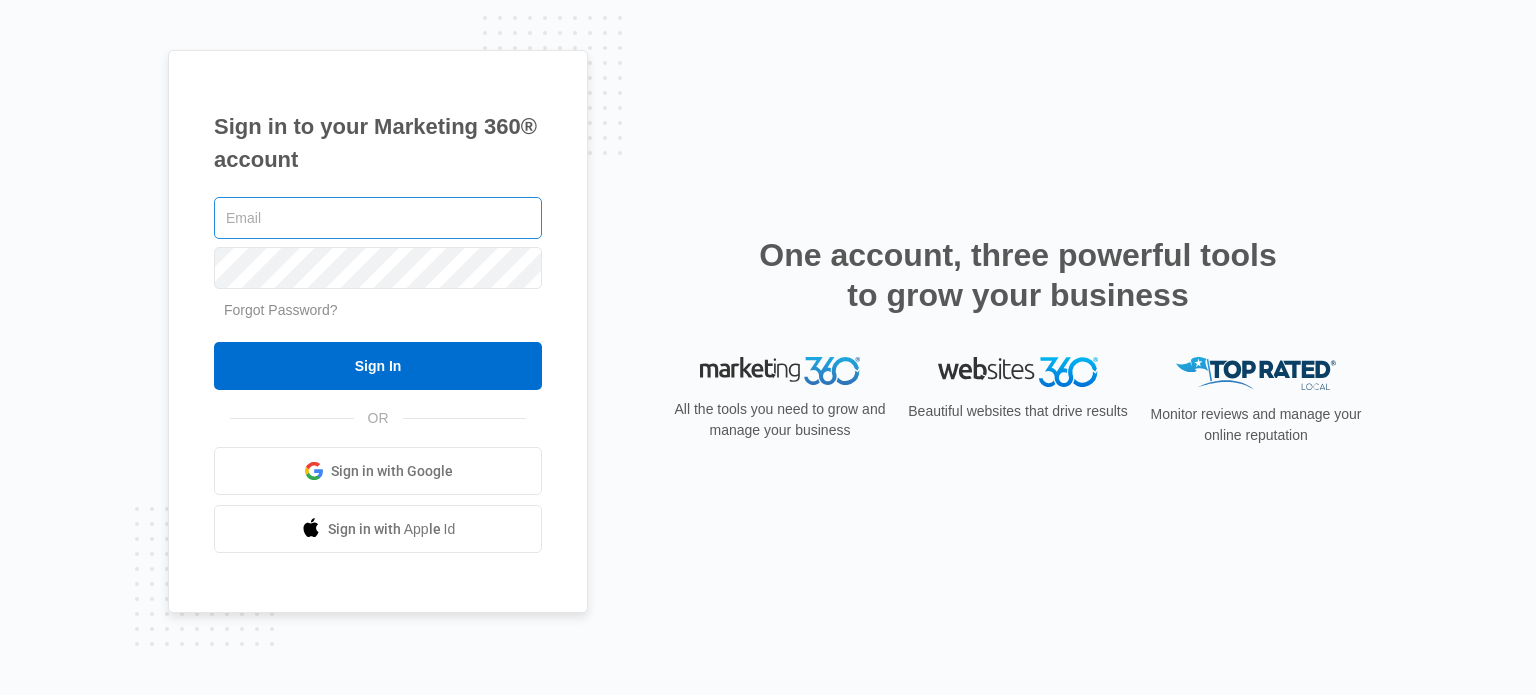 click at bounding box center (378, 218) 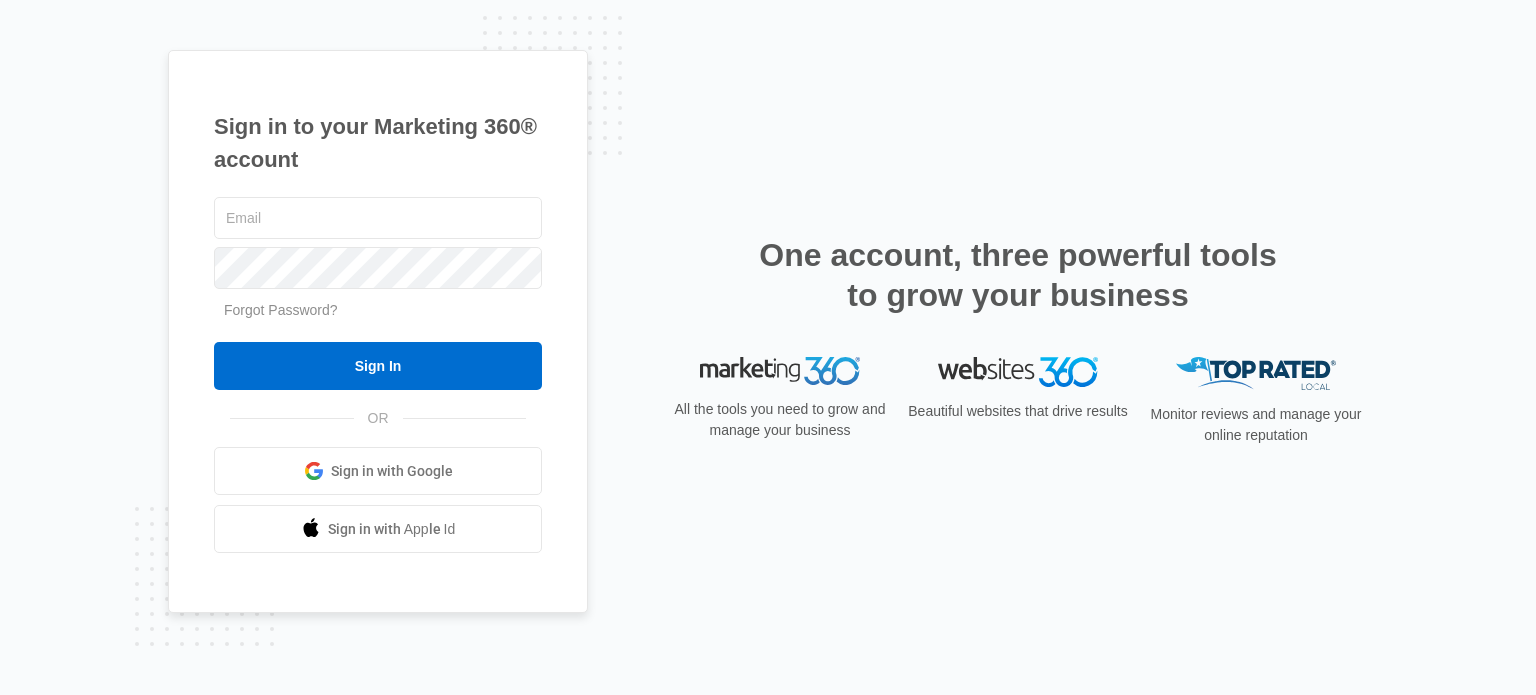 click at bounding box center [311, 530] 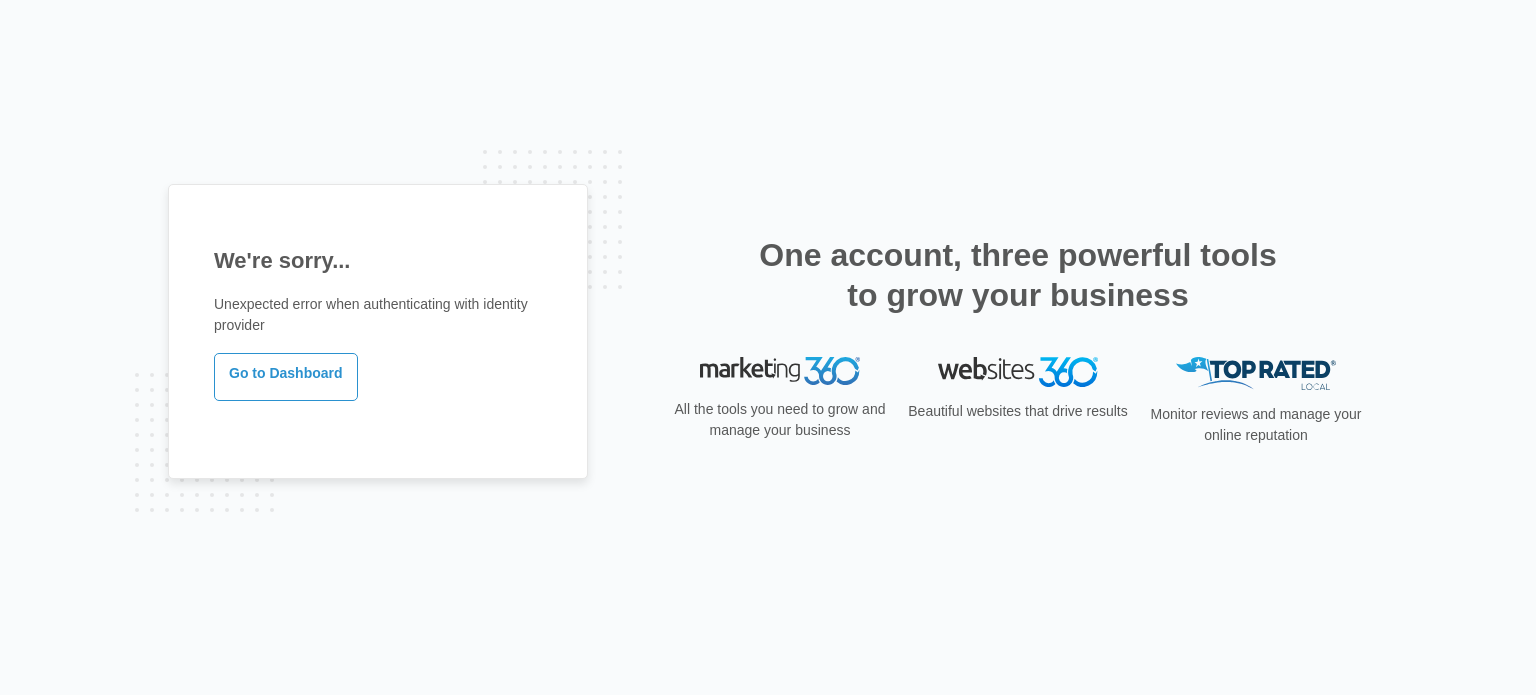 scroll, scrollTop: 0, scrollLeft: 0, axis: both 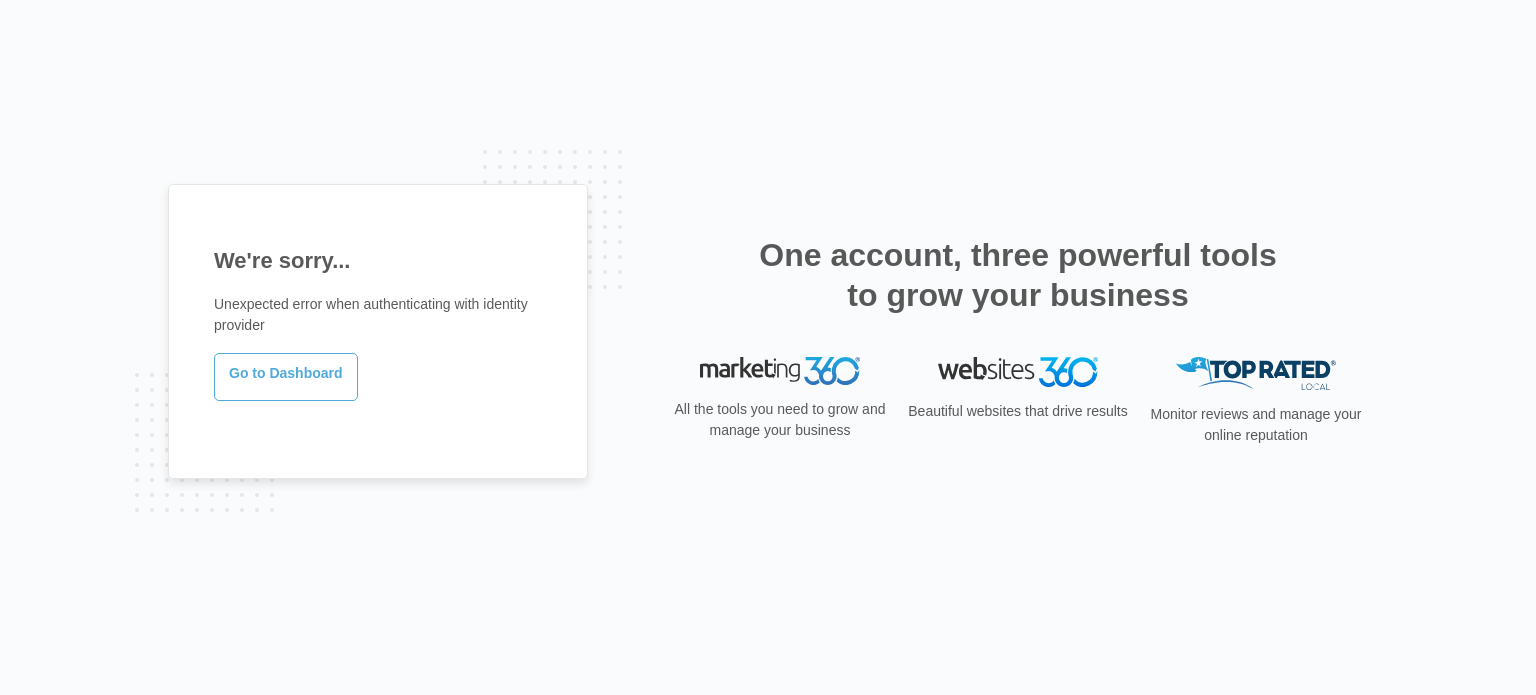 click on "Go to Dashboard" at bounding box center (286, 377) 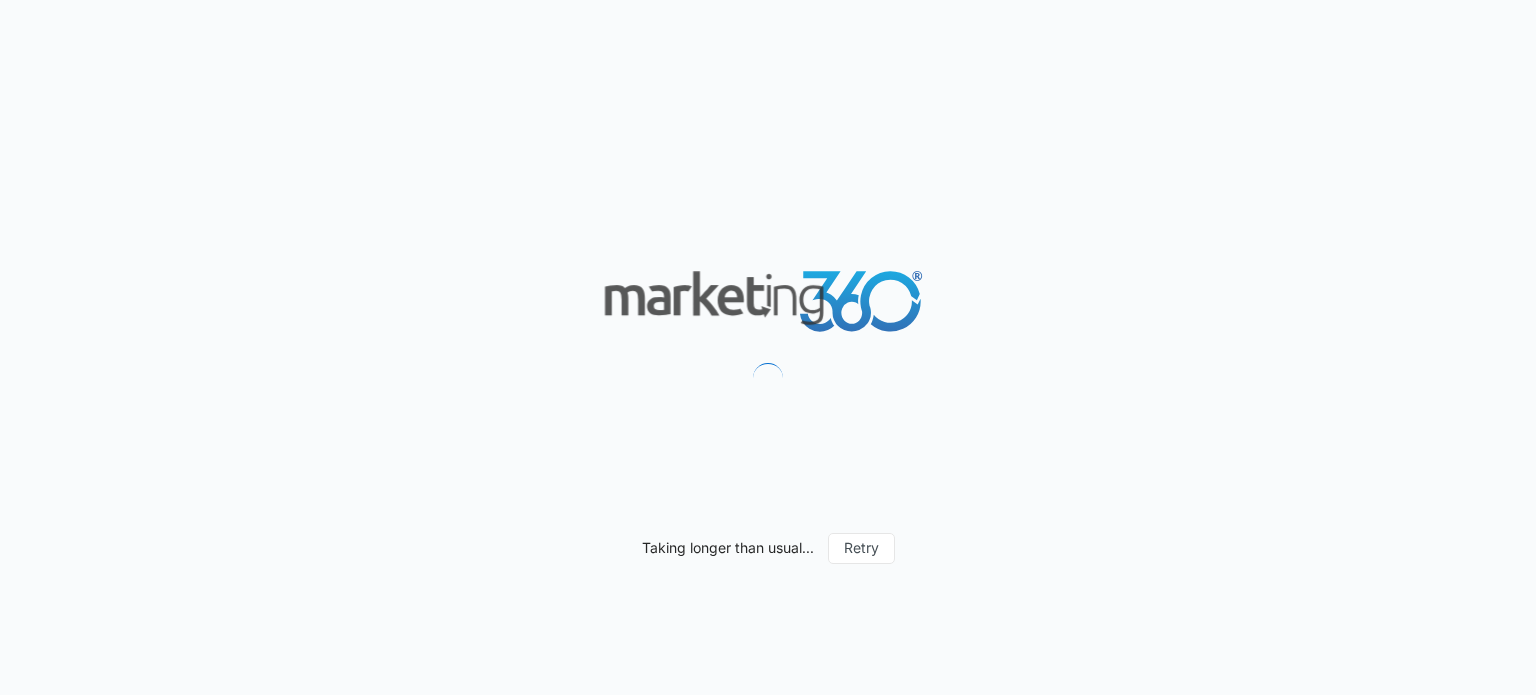 scroll, scrollTop: 0, scrollLeft: 0, axis: both 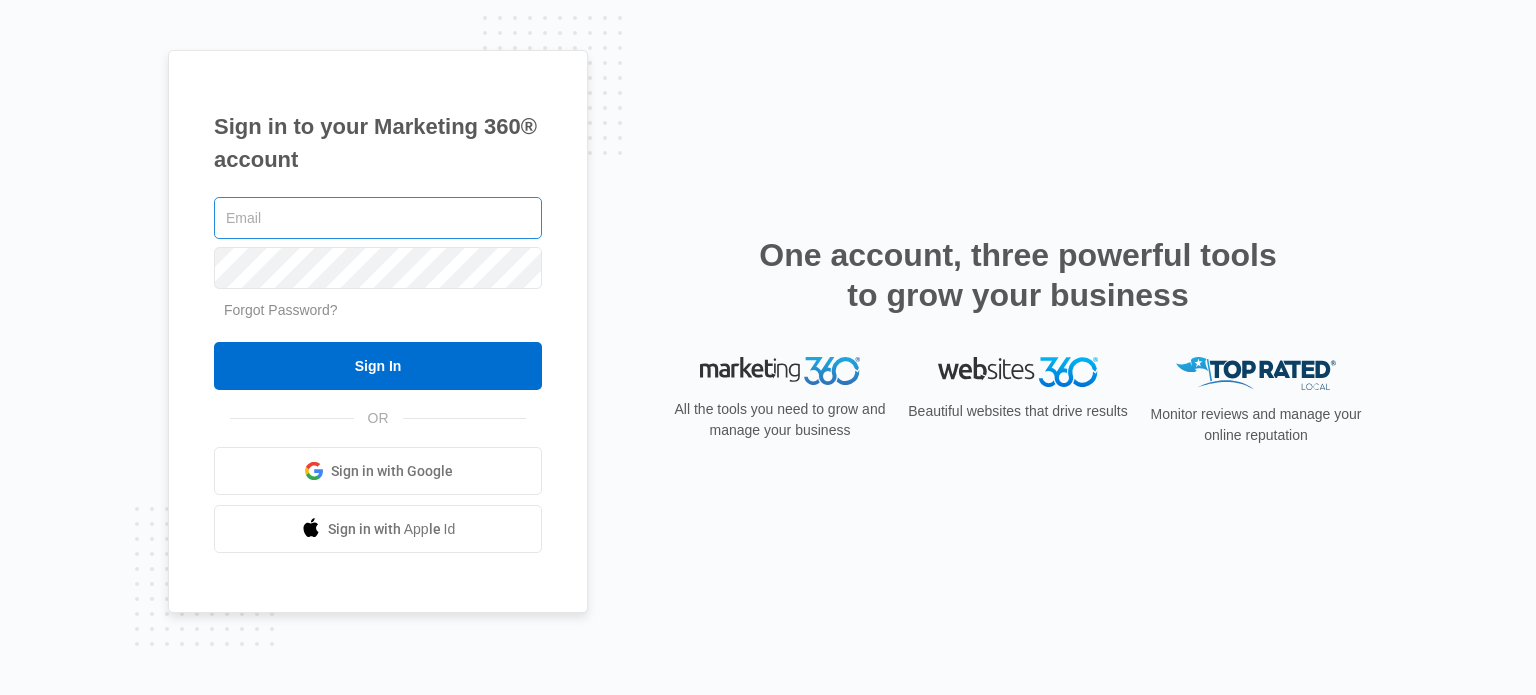 click at bounding box center (378, 218) 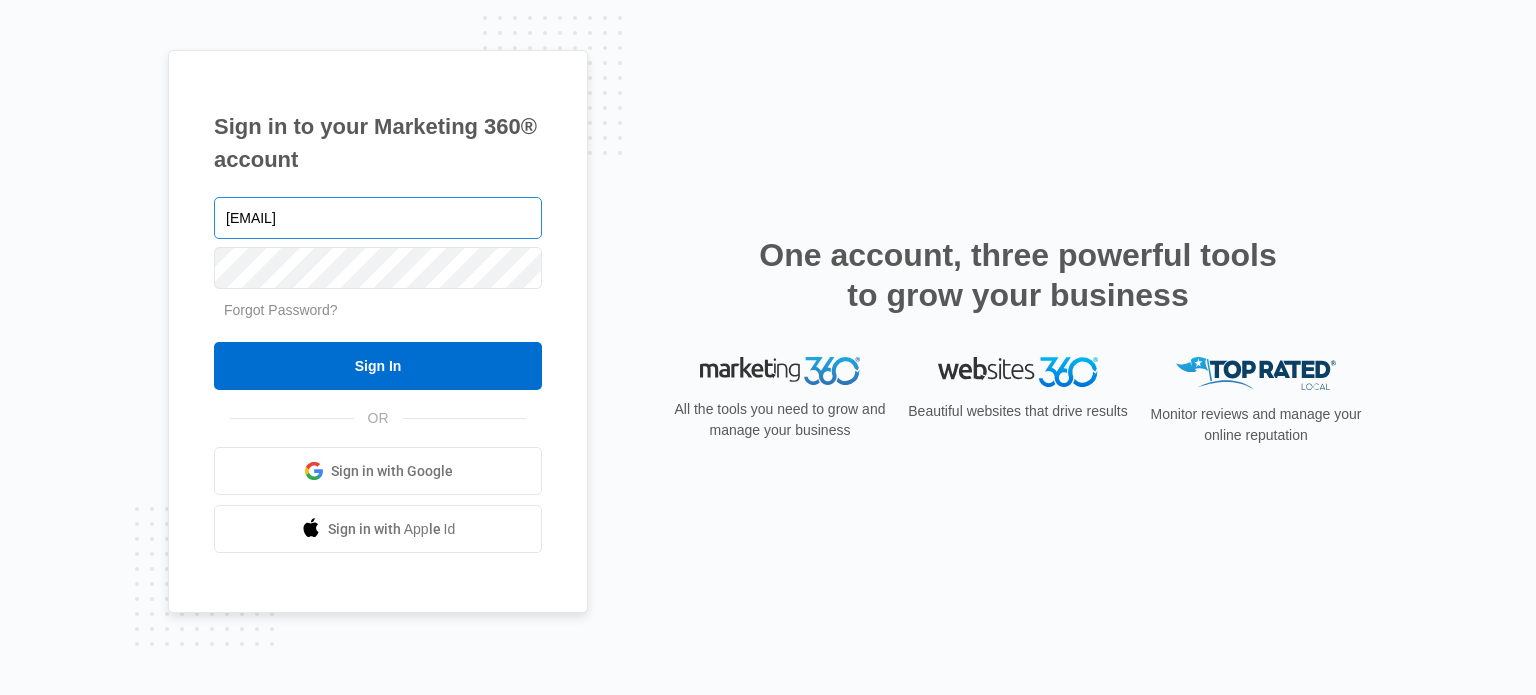 type on "[EMAIL]" 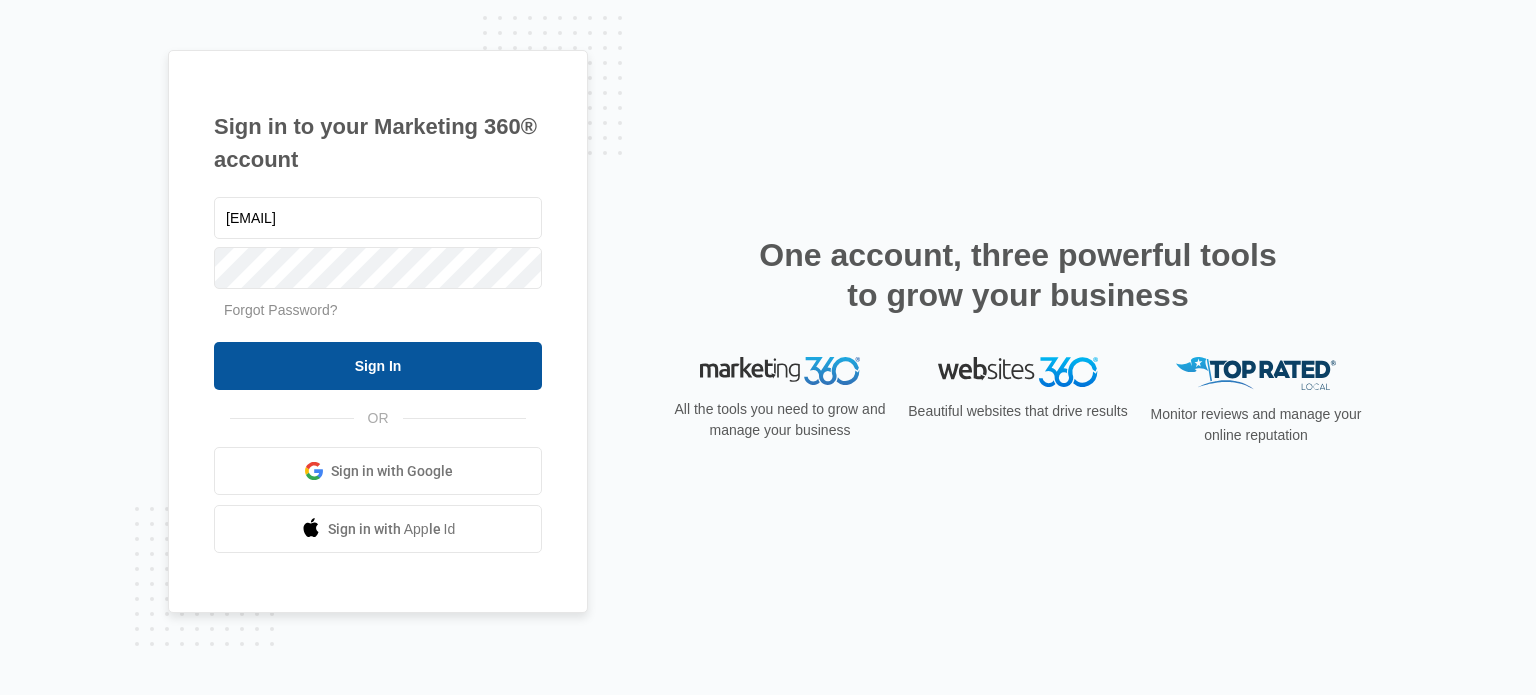 click on "Sign In" at bounding box center (378, 366) 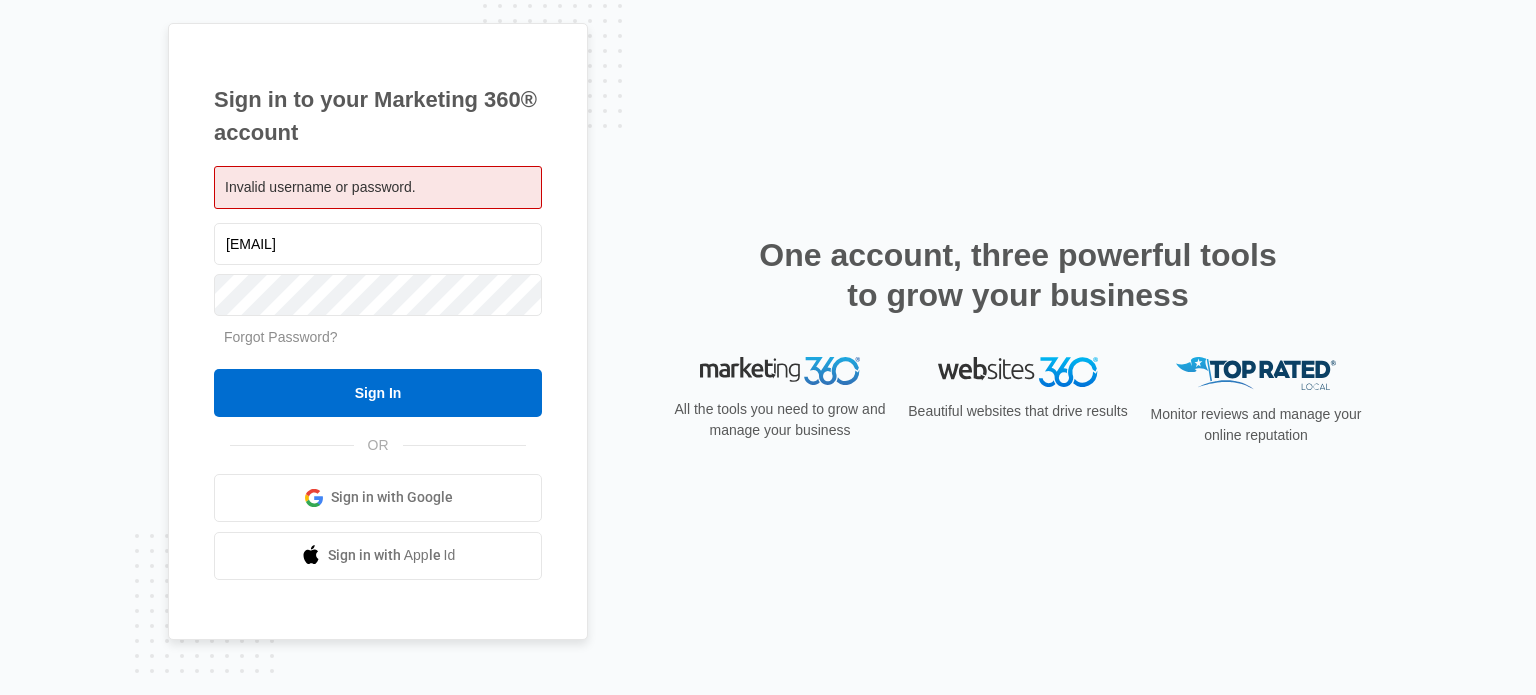 scroll, scrollTop: 0, scrollLeft: 0, axis: both 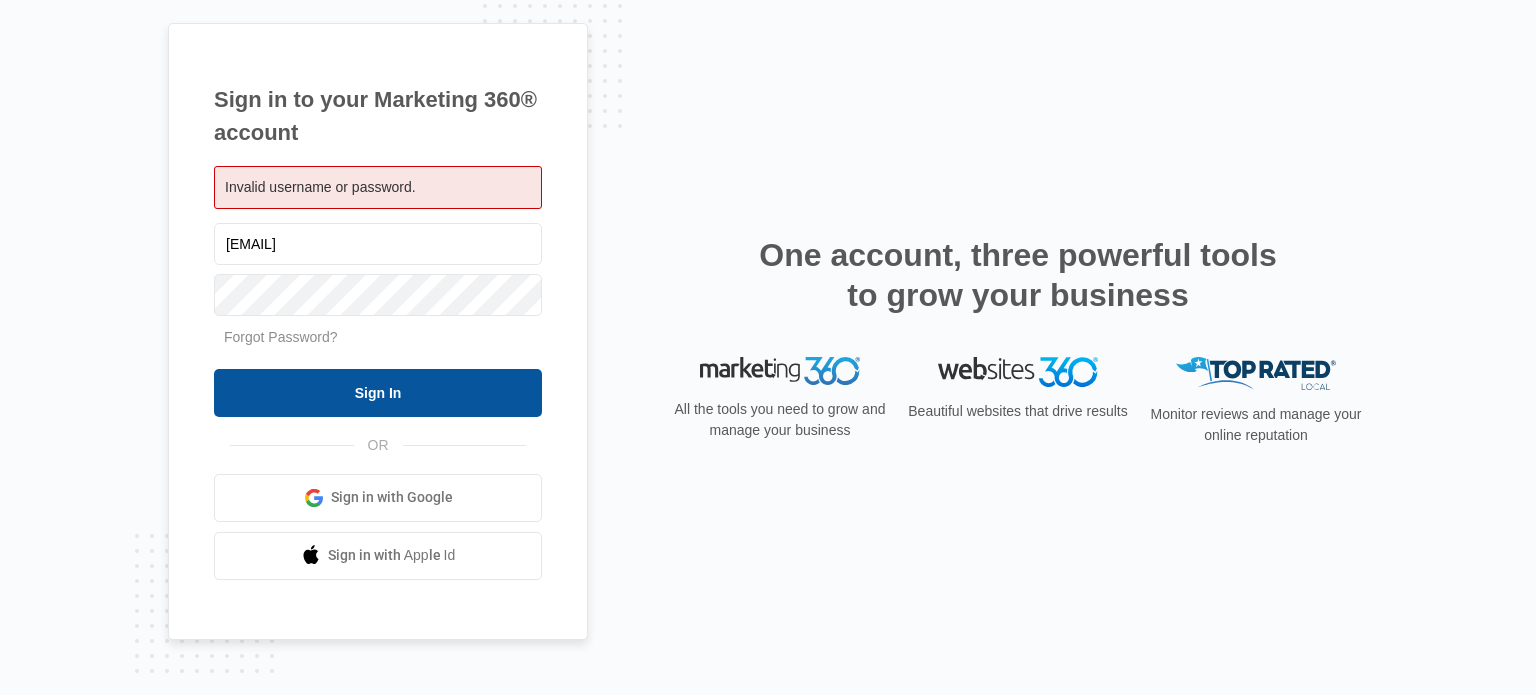 click on "Sign In" at bounding box center [378, 393] 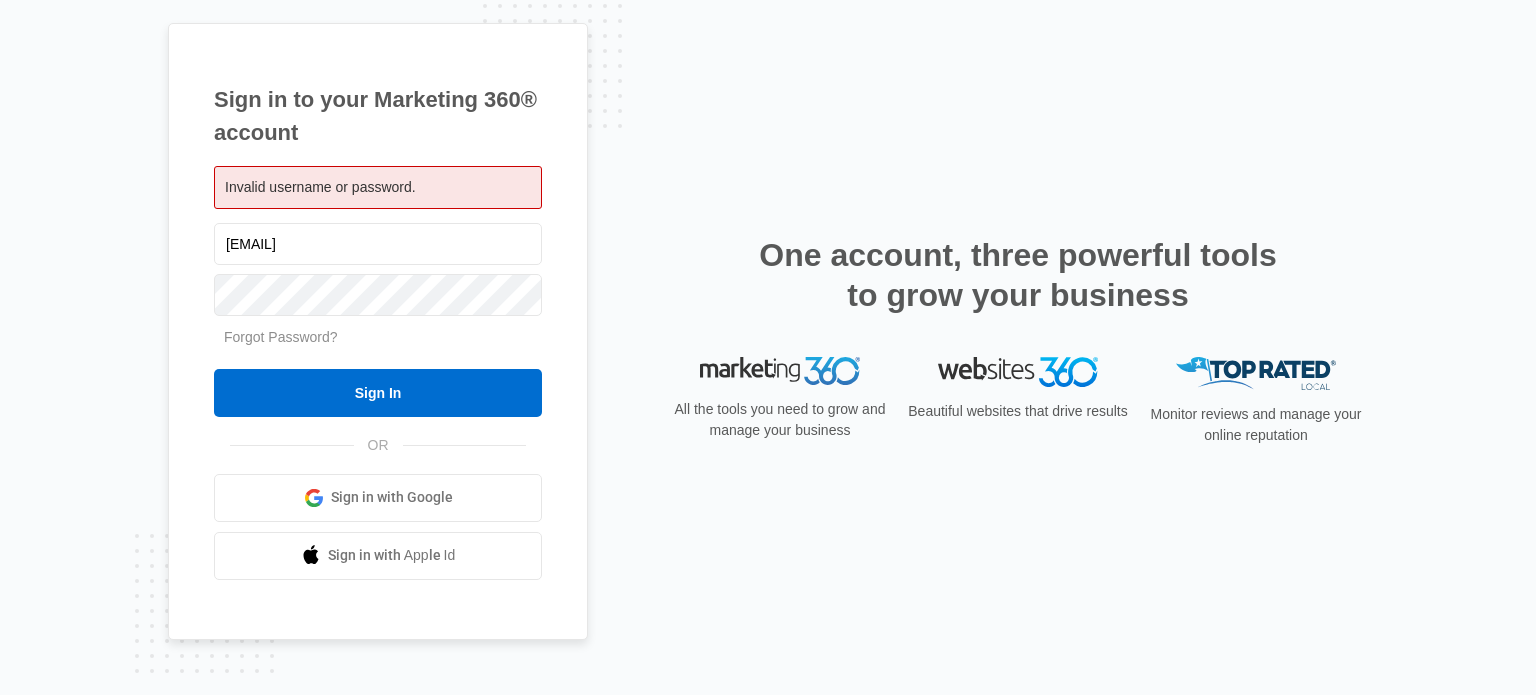 scroll, scrollTop: 0, scrollLeft: 0, axis: both 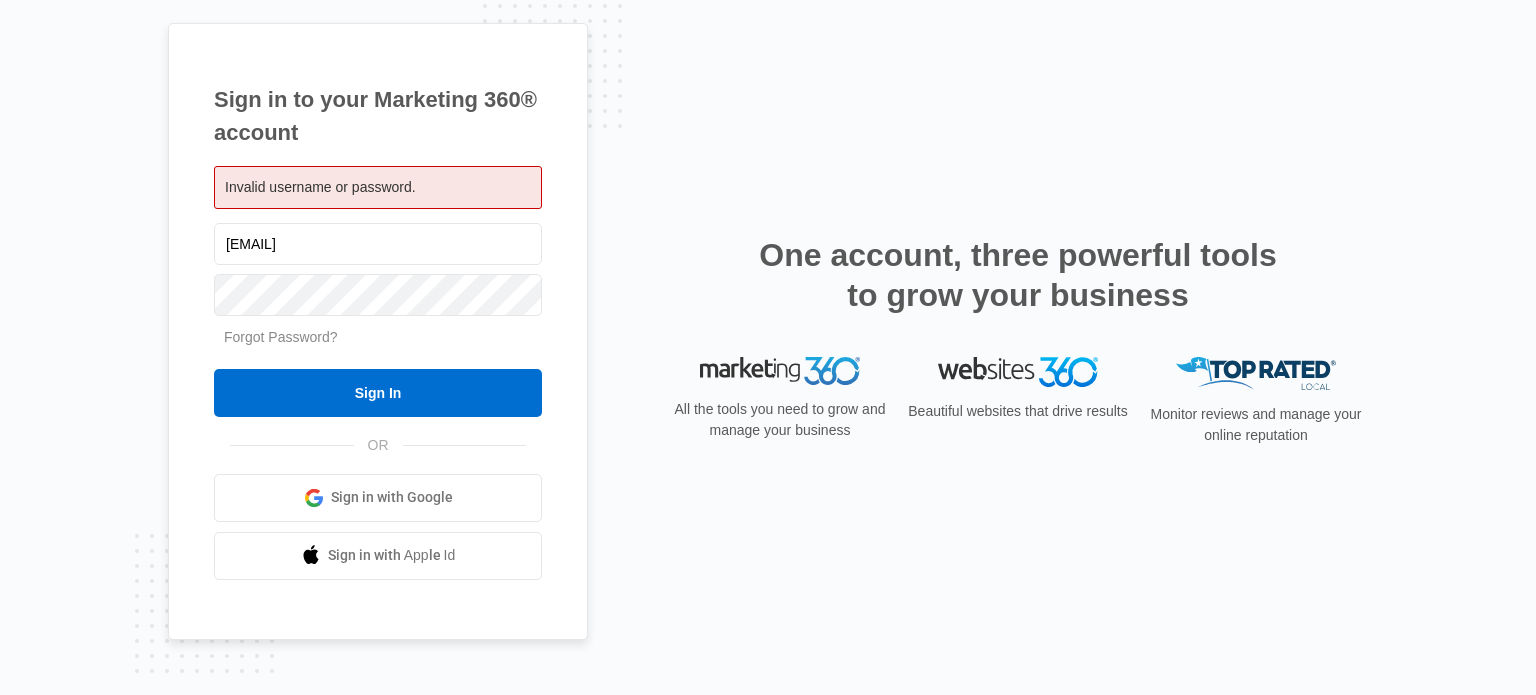 click on "Forgot Password?" at bounding box center [281, 337] 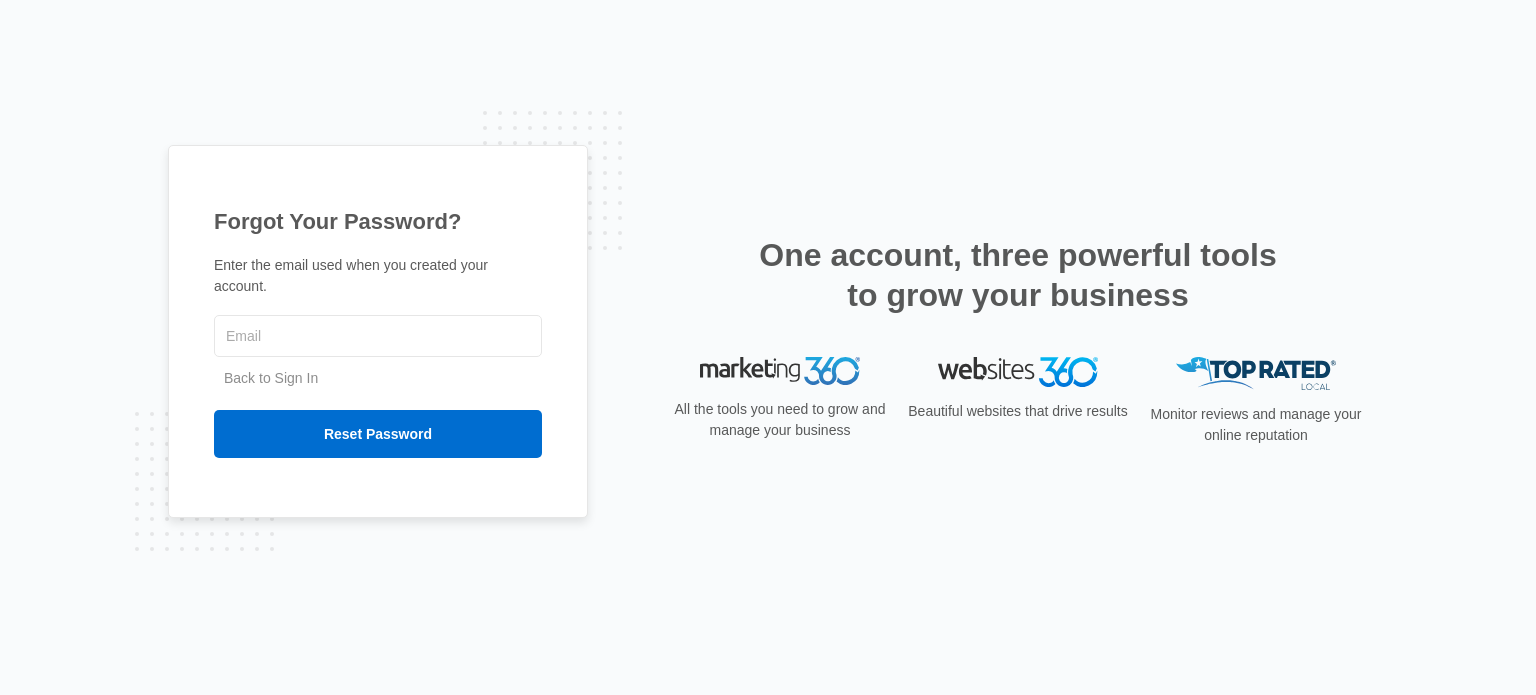 scroll, scrollTop: 0, scrollLeft: 0, axis: both 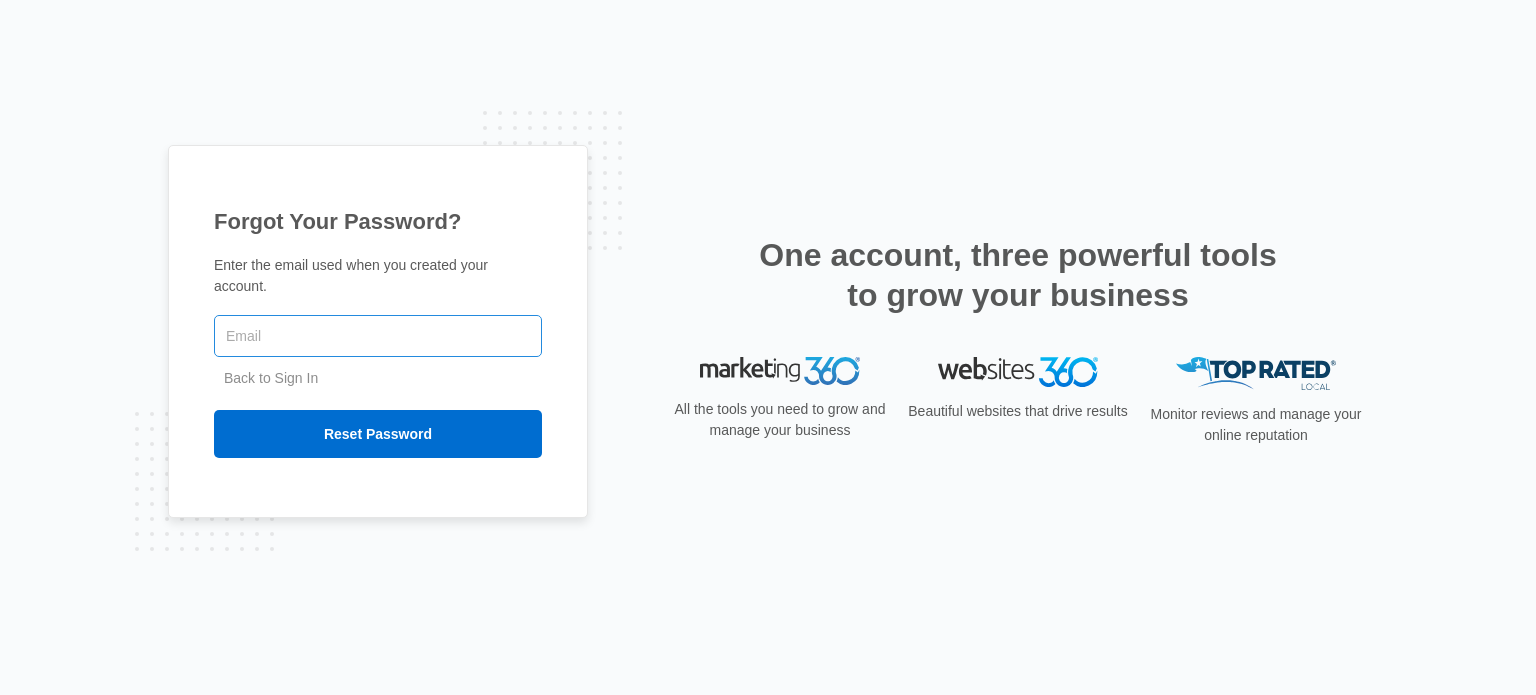 drag, startPoint x: 0, startPoint y: 0, endPoint x: 309, endPoint y: 333, distance: 454.27966 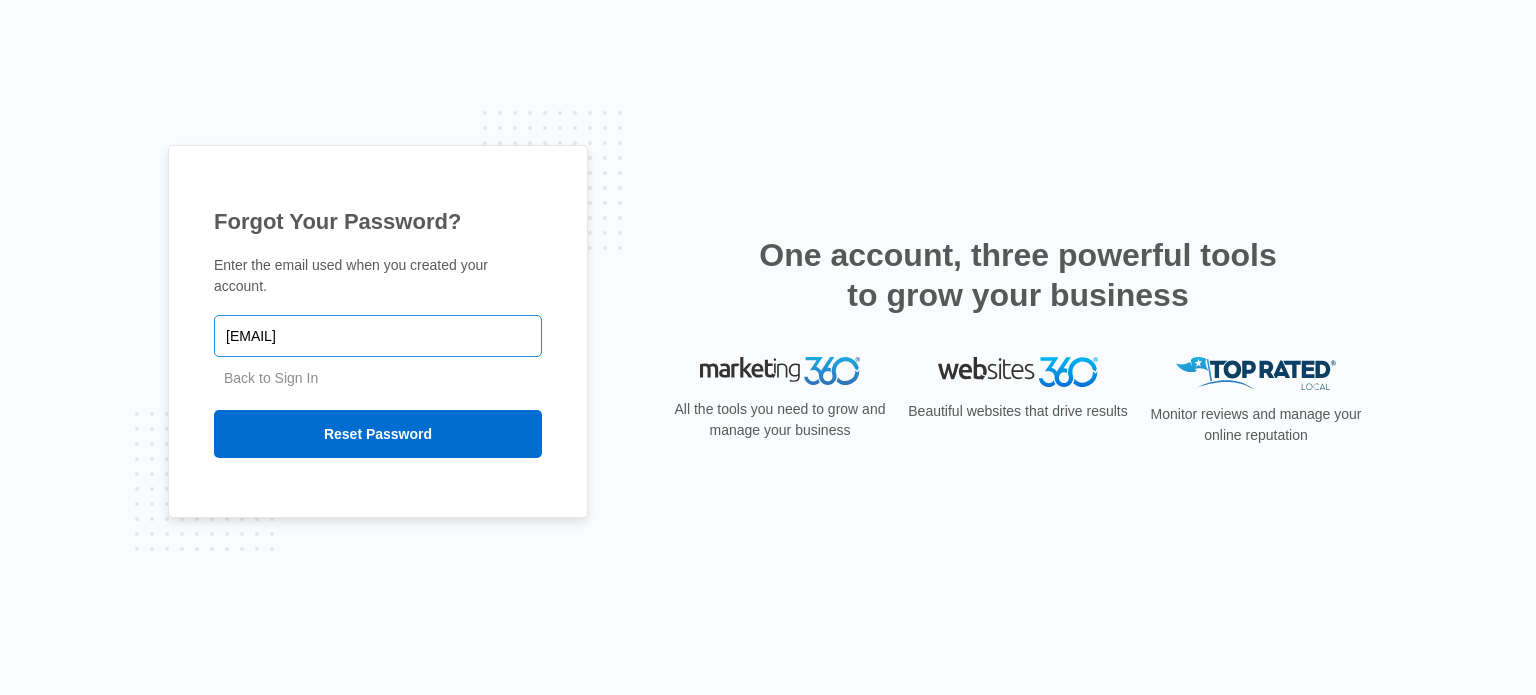 type on "drvincent@icloud.com" 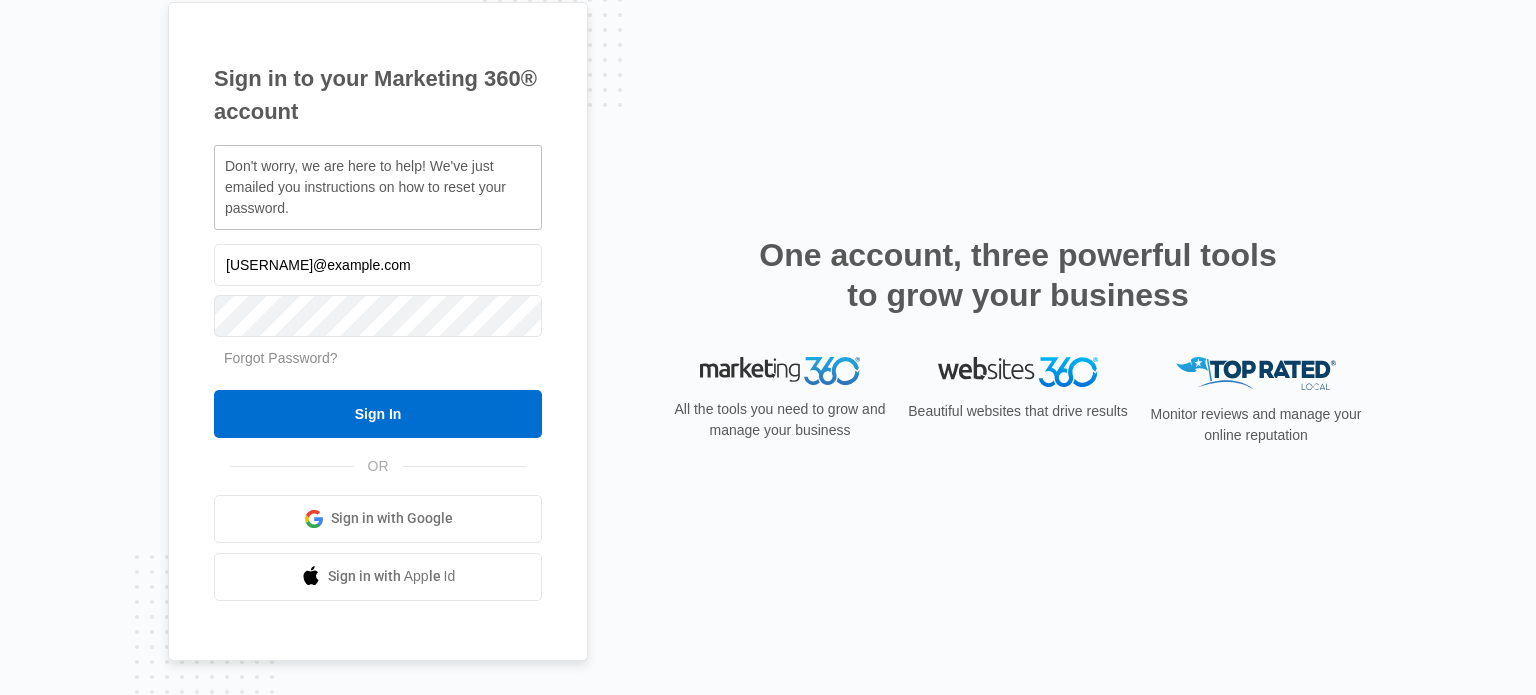 scroll, scrollTop: 0, scrollLeft: 0, axis: both 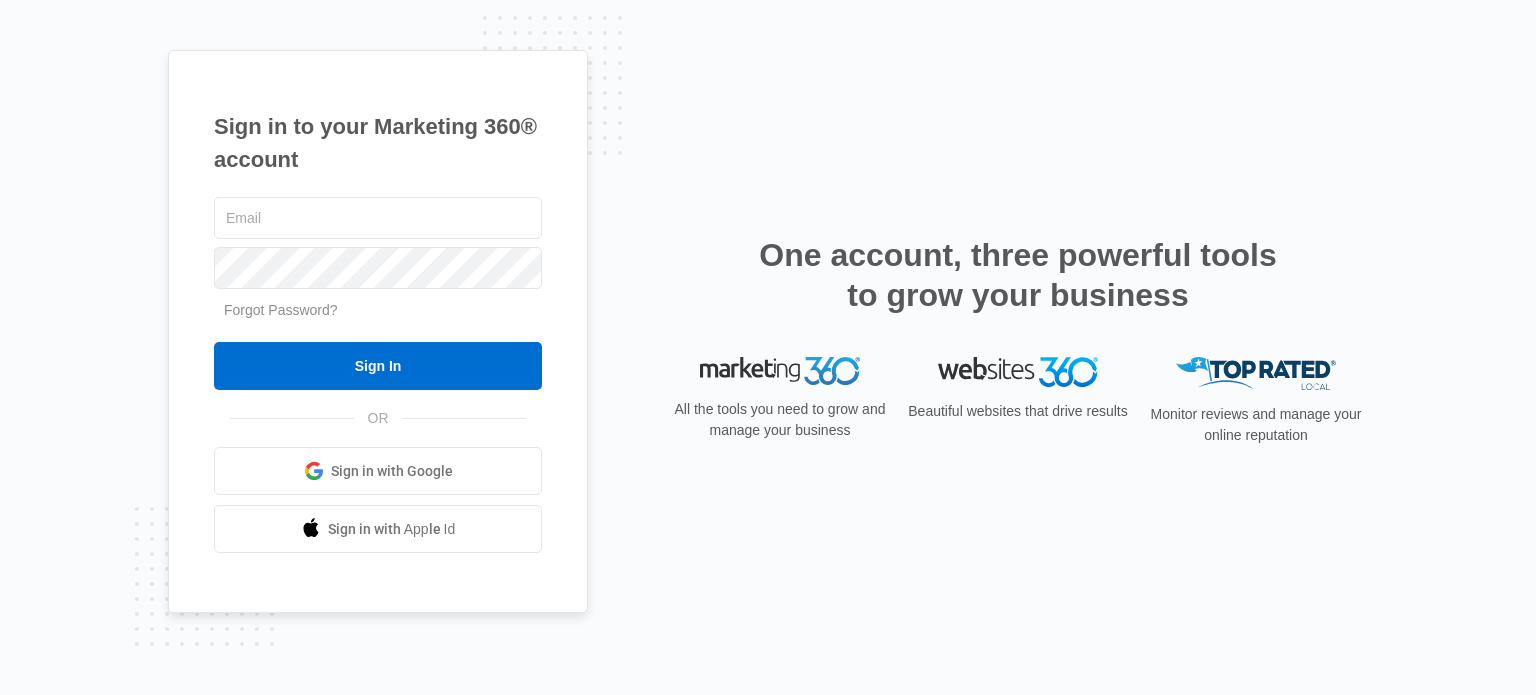 click on "Sign in with Apple Id" at bounding box center [392, 529] 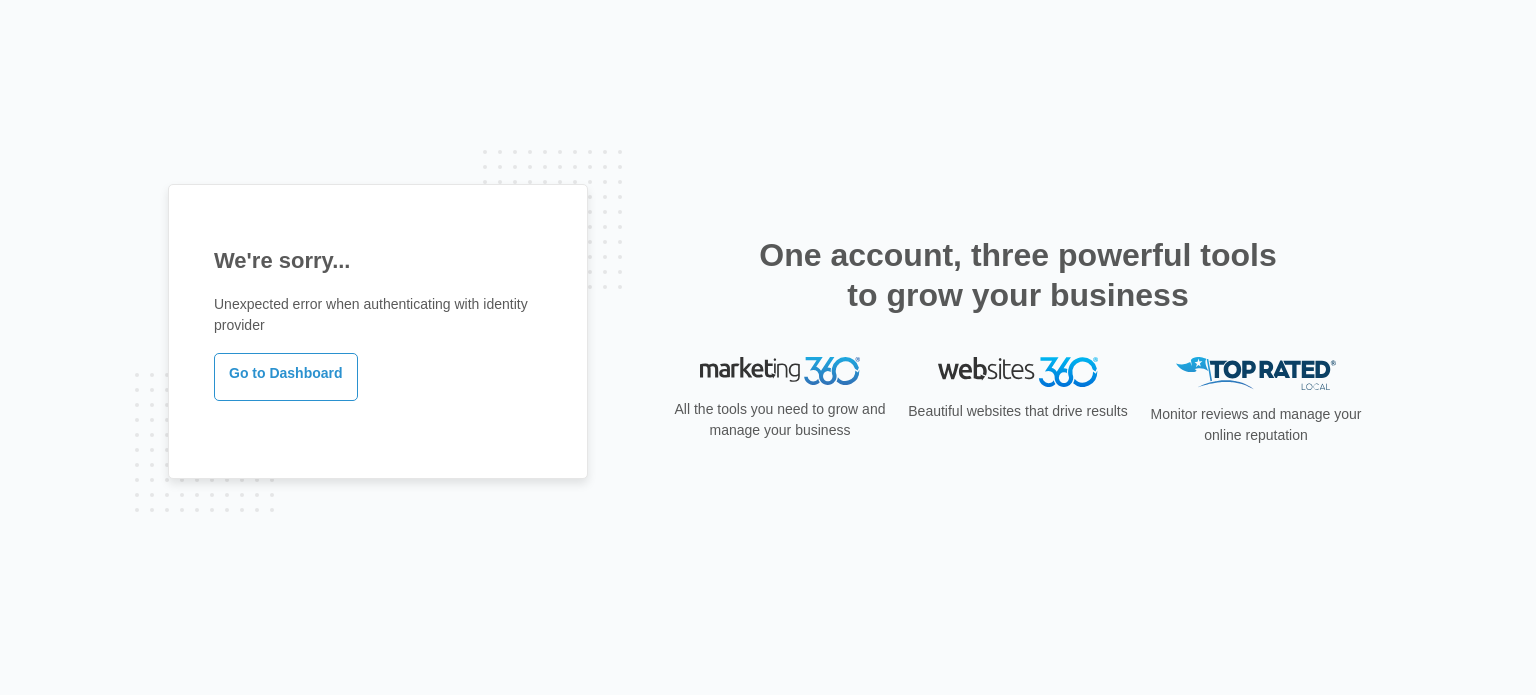 scroll, scrollTop: 0, scrollLeft: 0, axis: both 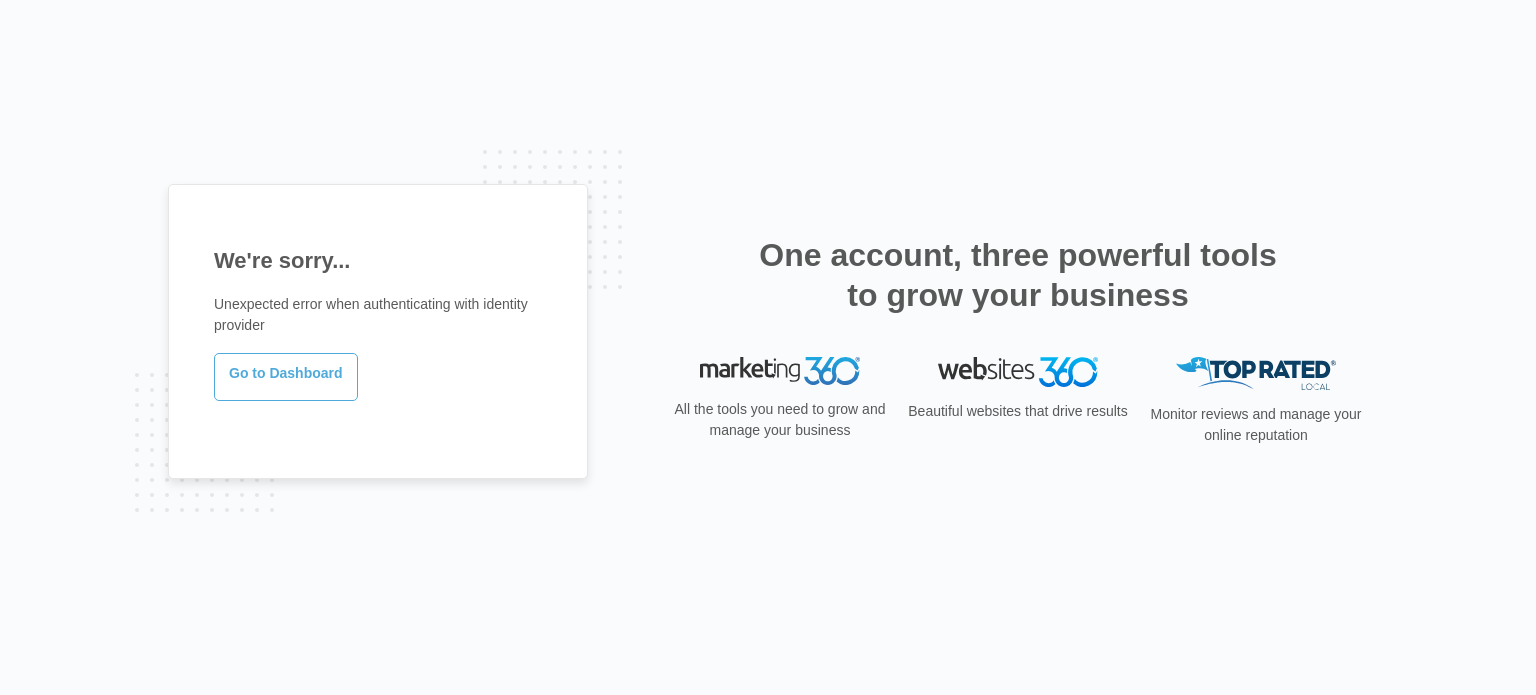 click on "Go to Dashboard" at bounding box center (286, 377) 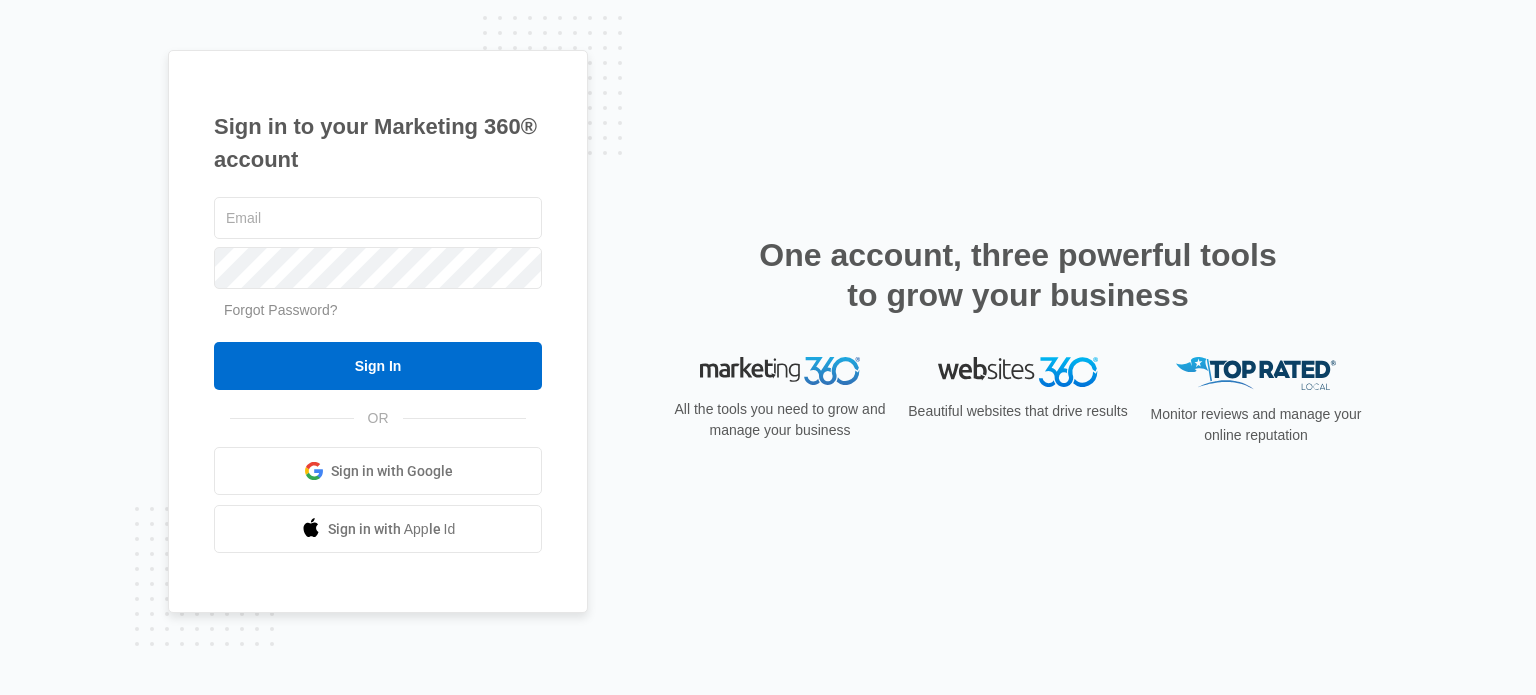 scroll, scrollTop: 0, scrollLeft: 0, axis: both 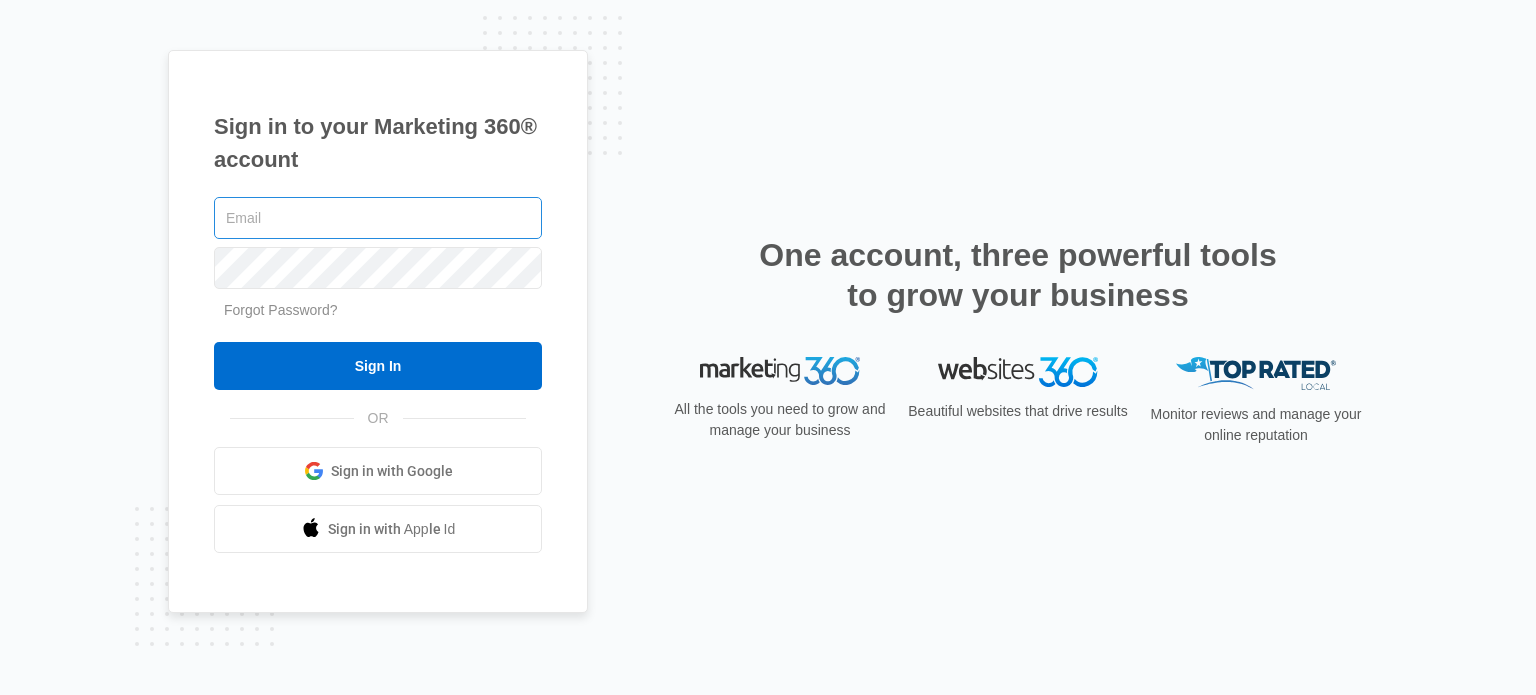 click at bounding box center [378, 218] 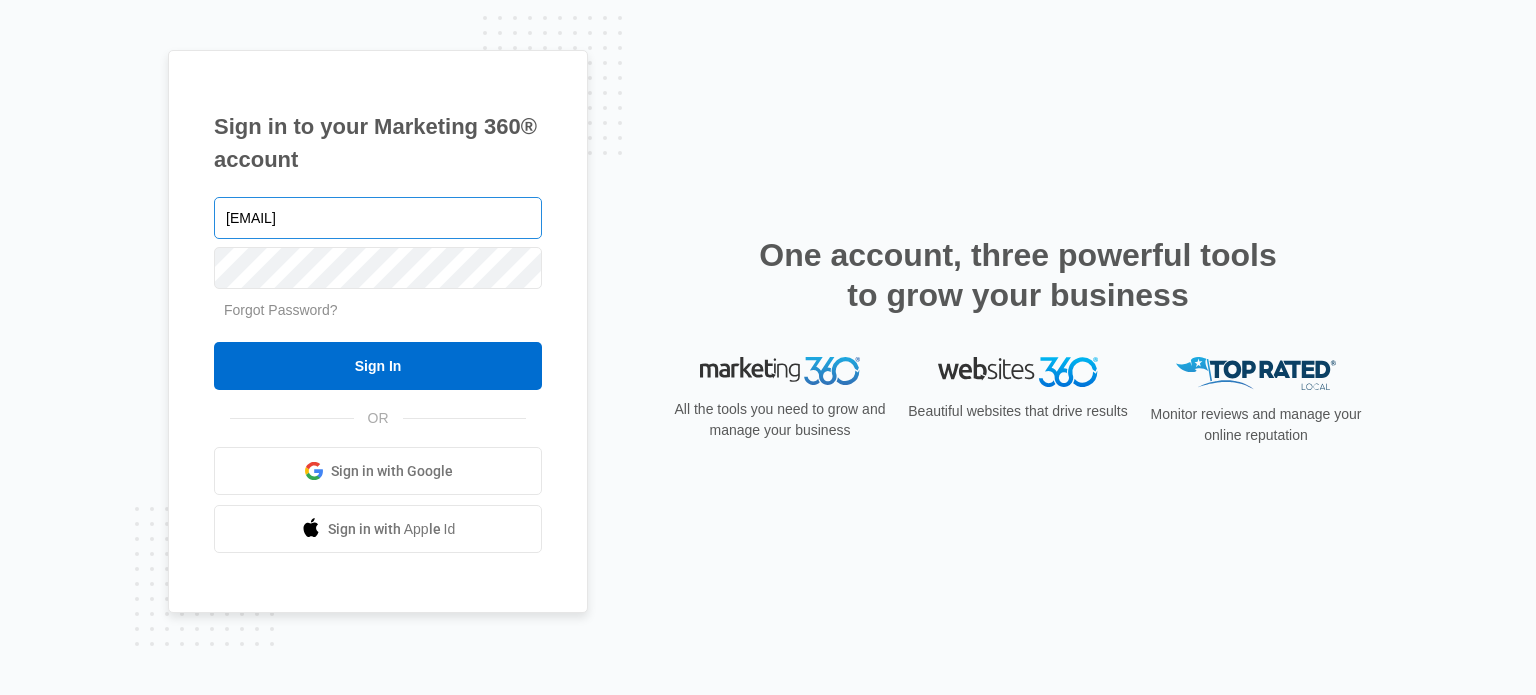 type on "[EMAIL]" 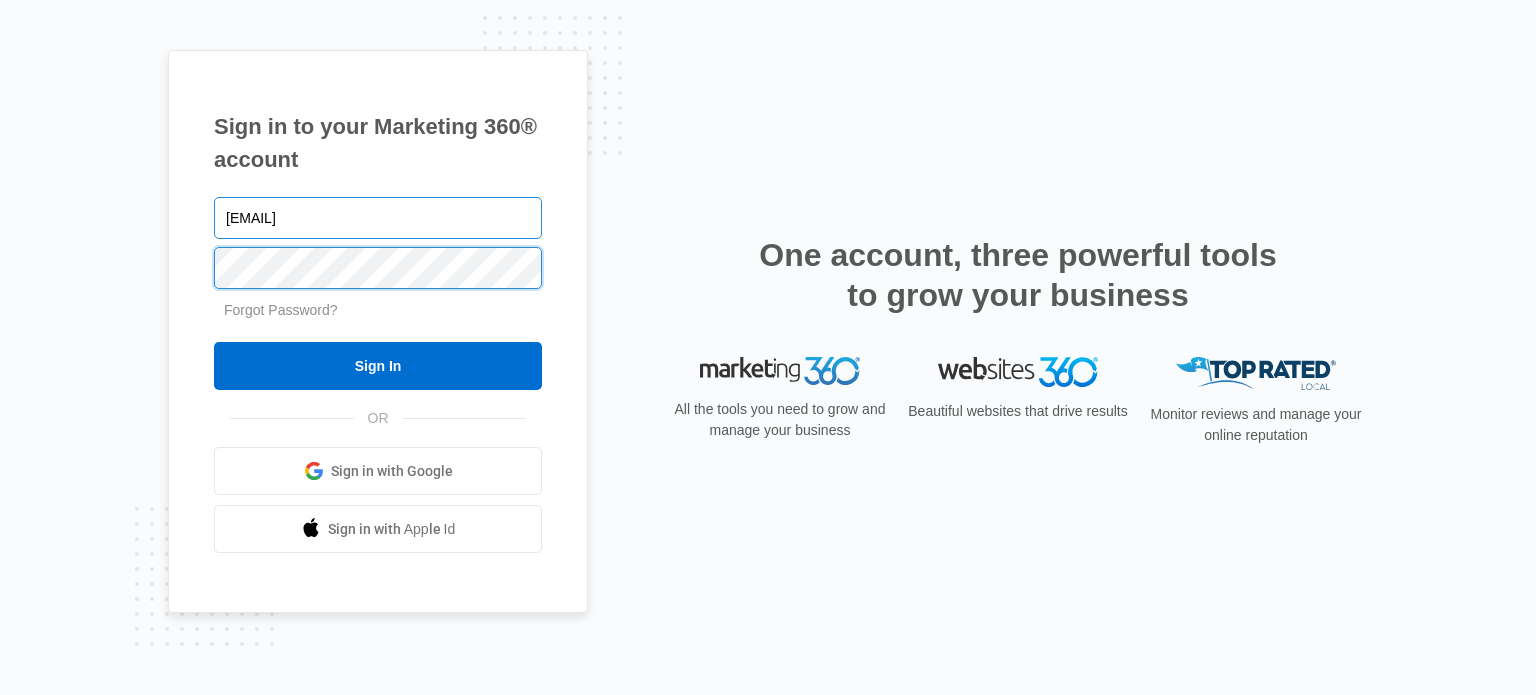 click on "Sign In" at bounding box center [378, 366] 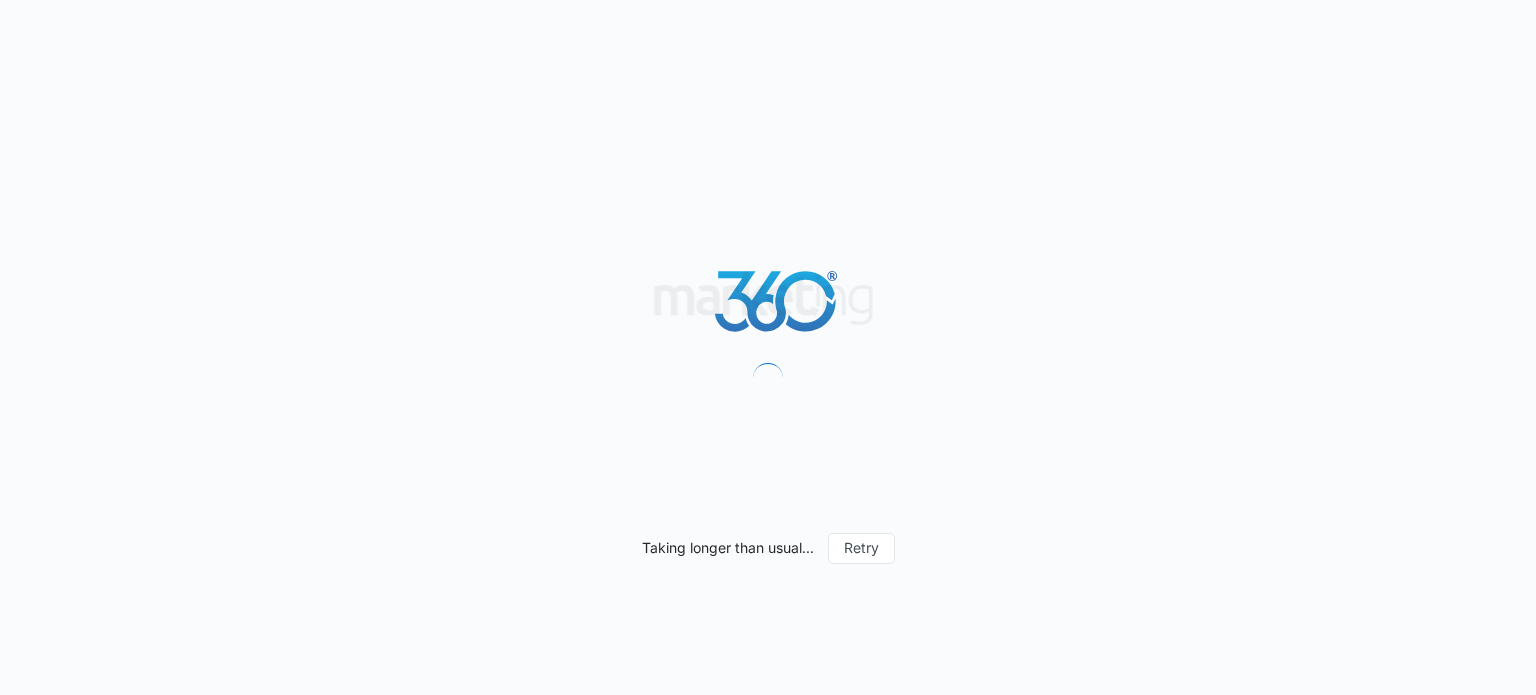 scroll, scrollTop: 0, scrollLeft: 0, axis: both 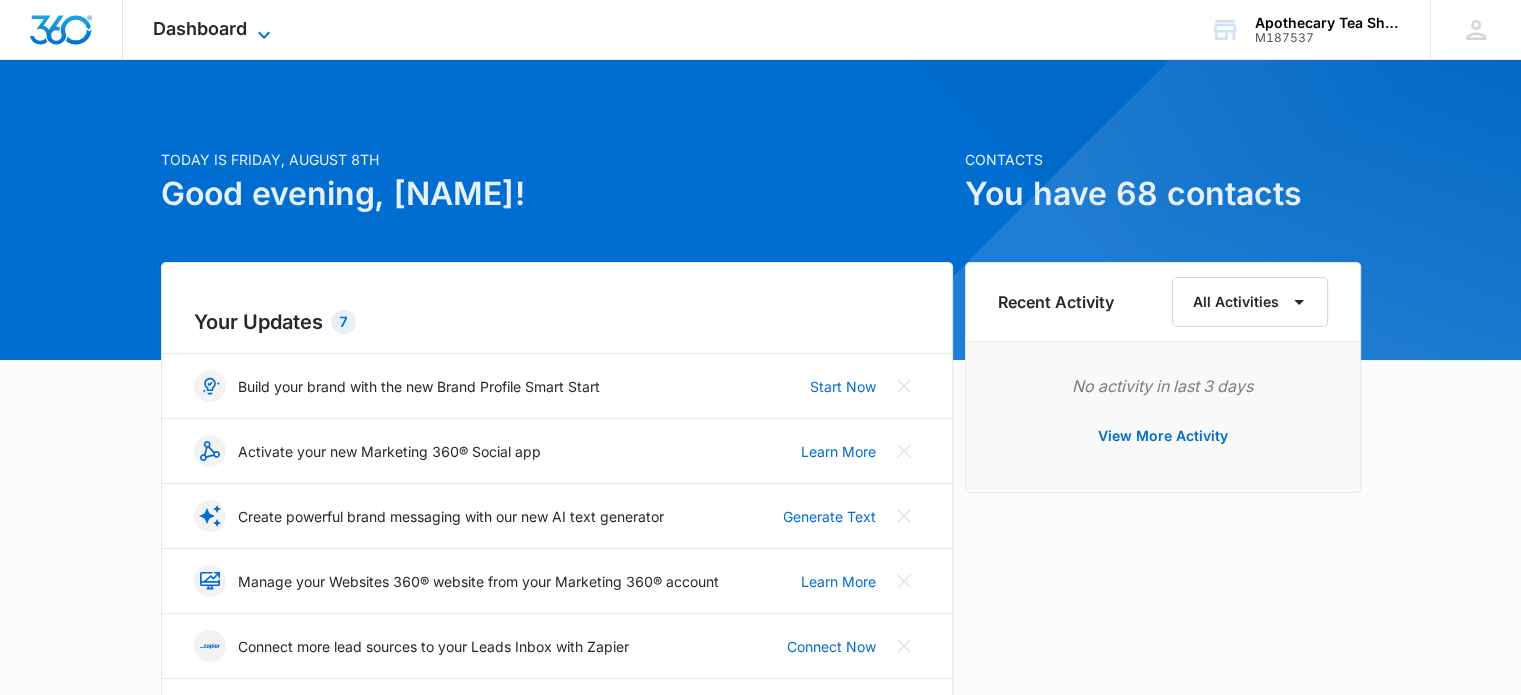 click on "Dashboard" at bounding box center (200, 28) 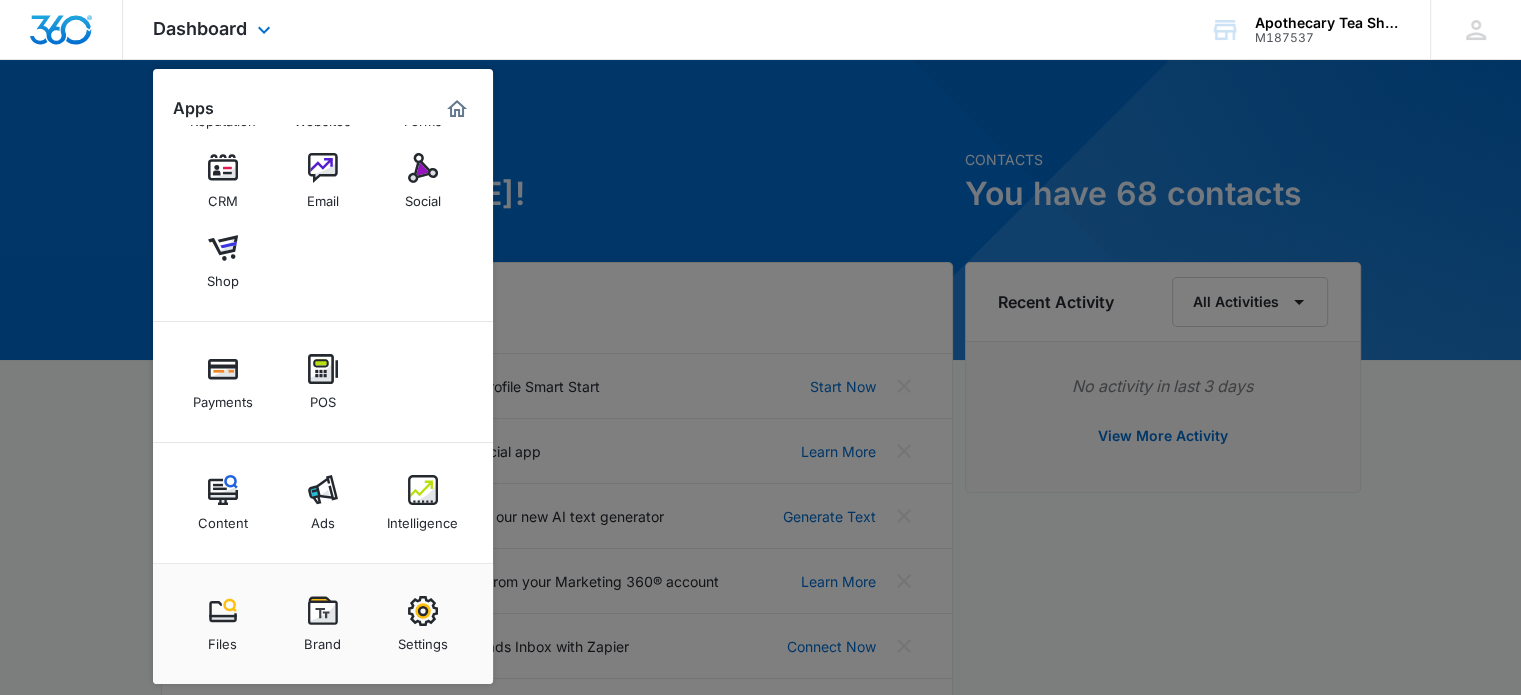 scroll, scrollTop: 0, scrollLeft: 0, axis: both 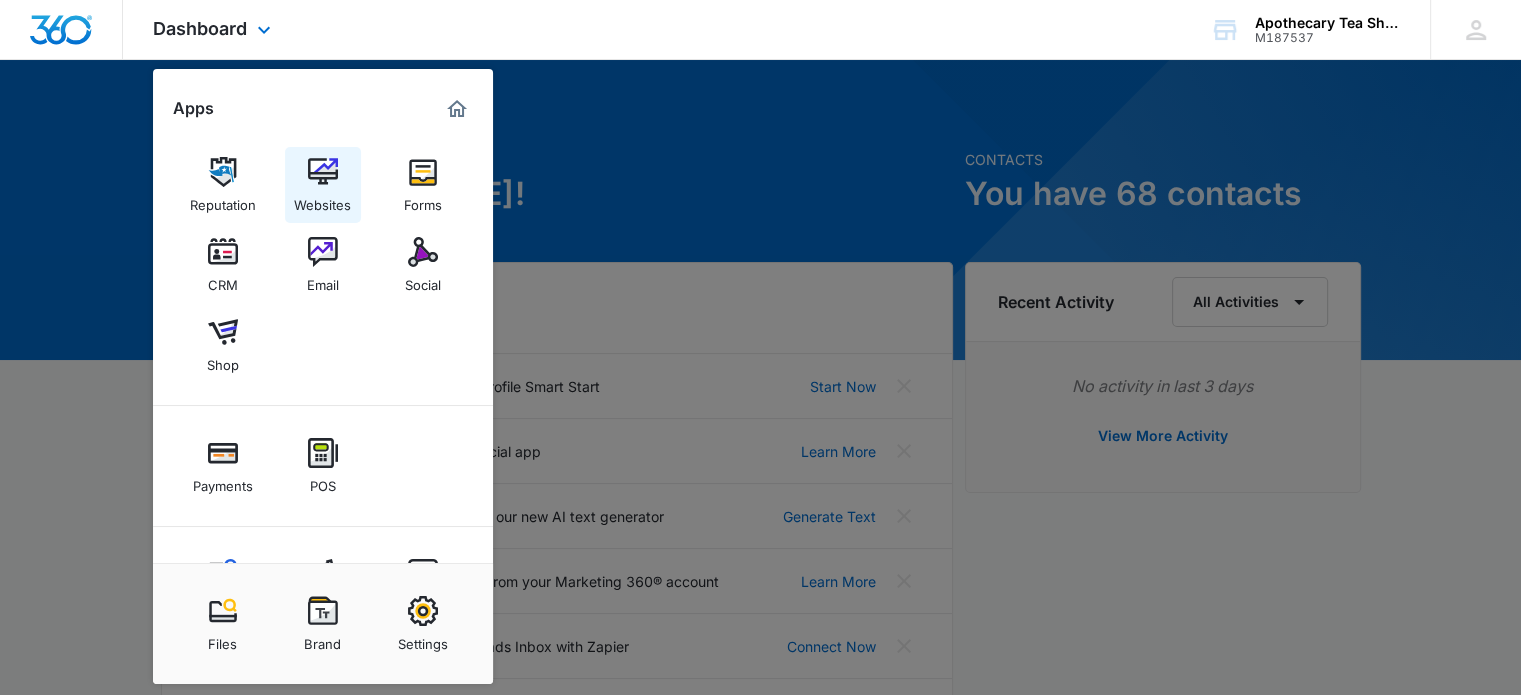 click at bounding box center (323, 172) 